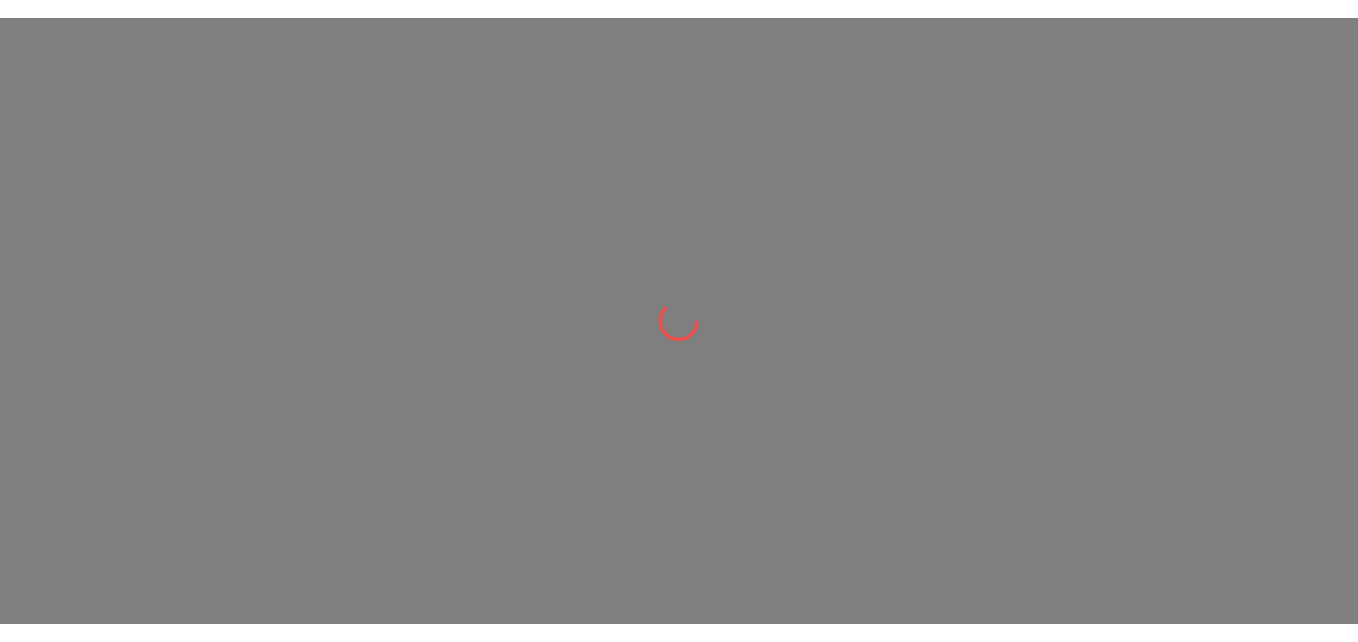scroll, scrollTop: 0, scrollLeft: 0, axis: both 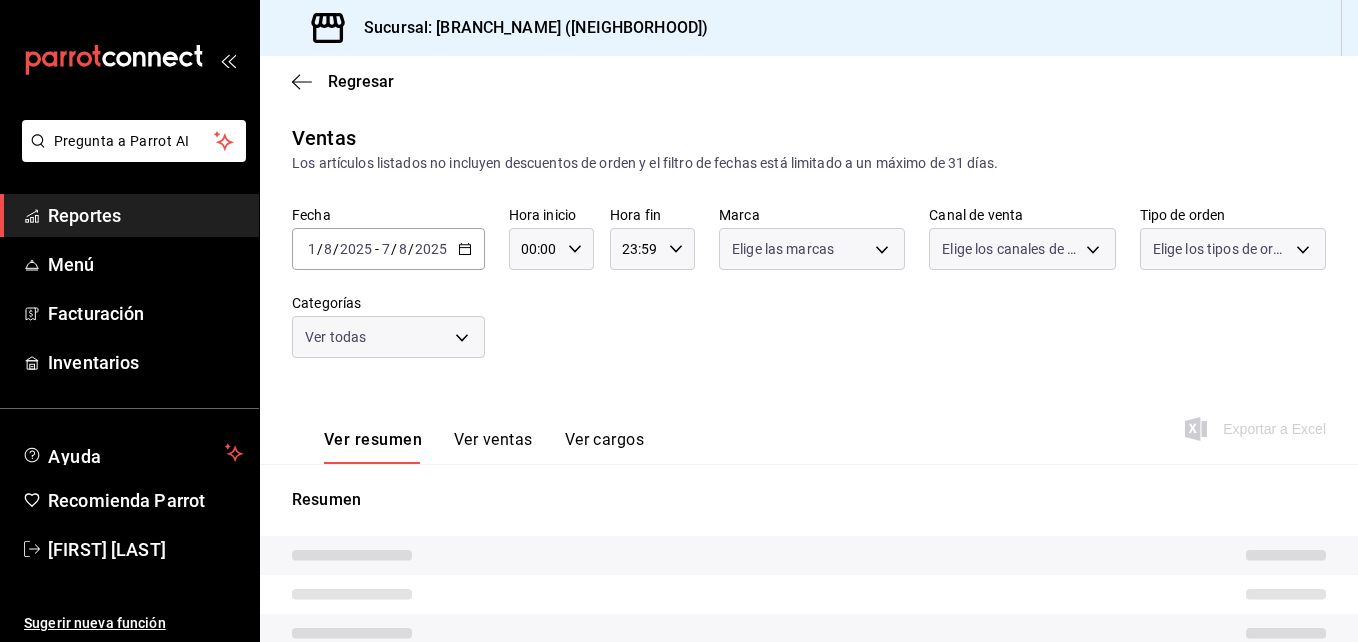 type on "8d843363-7b8b-4002-90a0-c01944697fe5,d20f9d18-5e0f-4b53-b5be-0a43d5f086e3,80c71337-f30c-44d9-a1dc-277a6ddcf72e,36d524d5-d71c-4ade-84e6-ca04b88186a6,766b3354-7760-4ac6-93ed-9bce87dc2db5,9be64272-837d-4c86-b1fb-5c36685c0224,78b10322-8381-4854-9b6b-75ba1ddfad47,b8b5c45d-4da6-4a77-bdc8-e53d61d9dd7c,32575238-a5f8-43fd-af3f-2f9de7c2893a,198ccc72-d062-4f90-a2f4-29ebd6f2b524,5c46f4f4-2639-482e-8918-38d8fb72b23c,48be3902-ec41-4d01-8ffe-54ae4e9a15cc,40200ad2-05ee-40da-8aed-aa69b068bb72,d13cc5d8-61aa-4ffc-bf01-c8fc8ed10504,d59d3ec7-3931-4c0c-b614-ed9bcc27d02b,f575ee18-16ca-4116-b963-33634350425a,eacebb42-3205-4224-9e2b-e98e09dc959c,7d9c28f2-e4ae-4d81-b8c3-6222a15ae32c,1897b3a0-e726-45db-88c7-cc848cb88201,56f7ce19-7070-4109-913d-ccbdc397f848,ea779632-6044-4488-b092-40763b15f751,4f77ed4f-4eac-45ce-82c5-e17c5e6a4e8f,4f21293f-2698-49e8-8786-856197fa88dc,ba1e2bd1-7b1a-493b-967f-9d6721fc3209,8c88a475-8ca3-43b3-9d07-b21701e10581,2d8b5198-96ba-402b-a692-fc1d0a755694,7fc87619-46d7-4028-aba0-776d52f73d6a,c668298a-5746-4041-b48..." 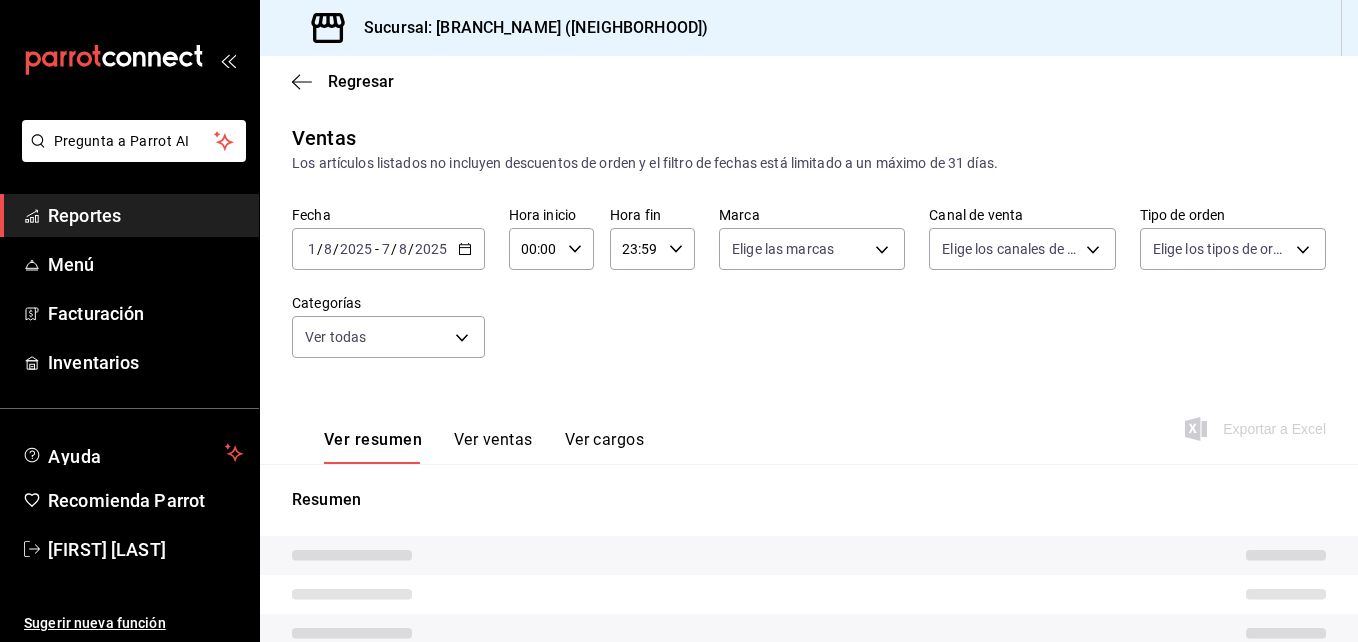 type on "c9e961b9-bc29-480f-a65c-324ff110f526" 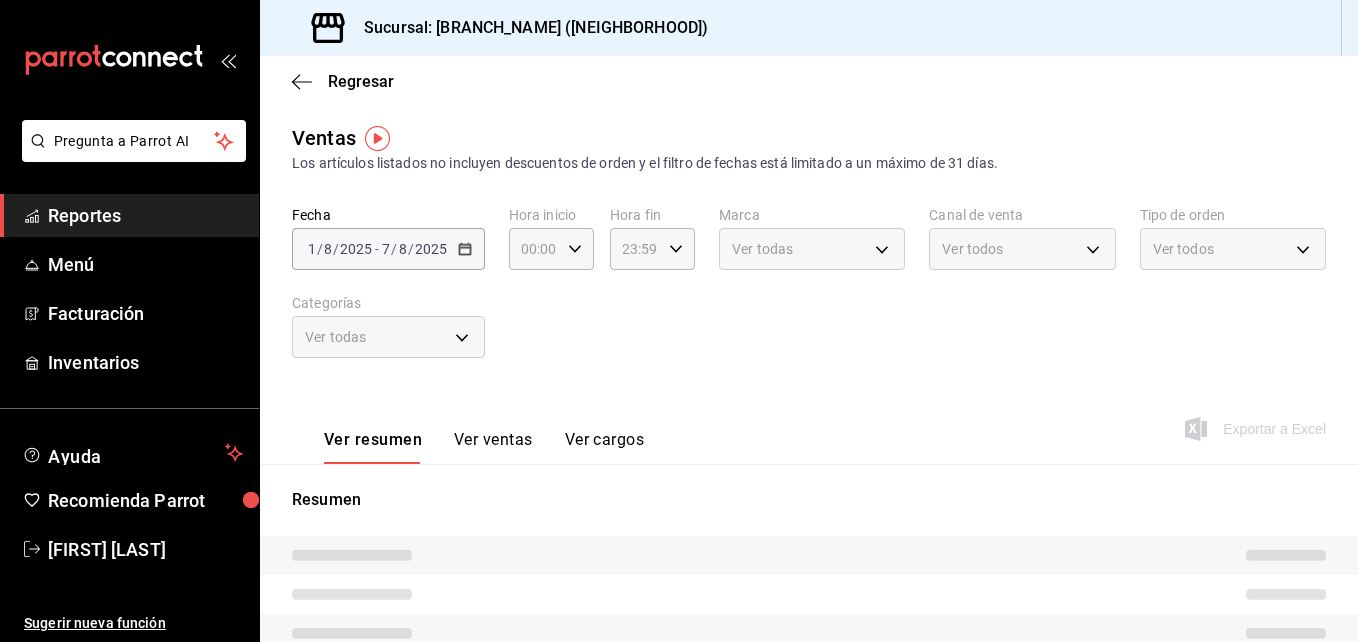 click 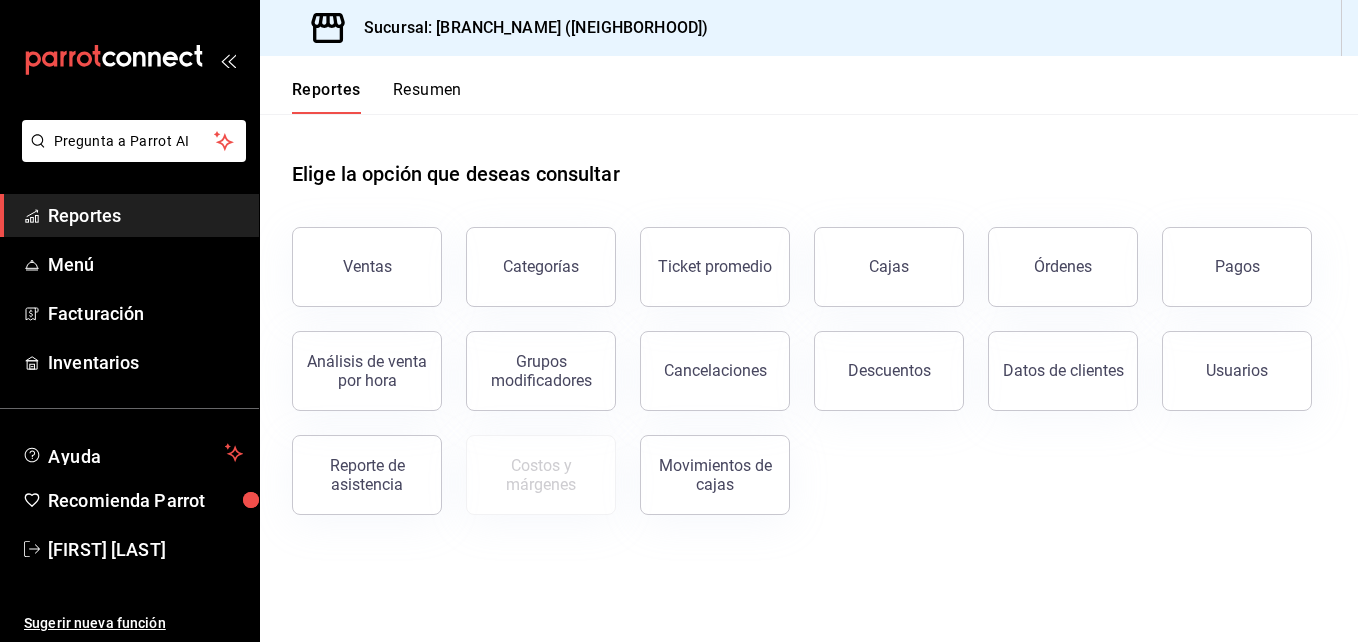 click 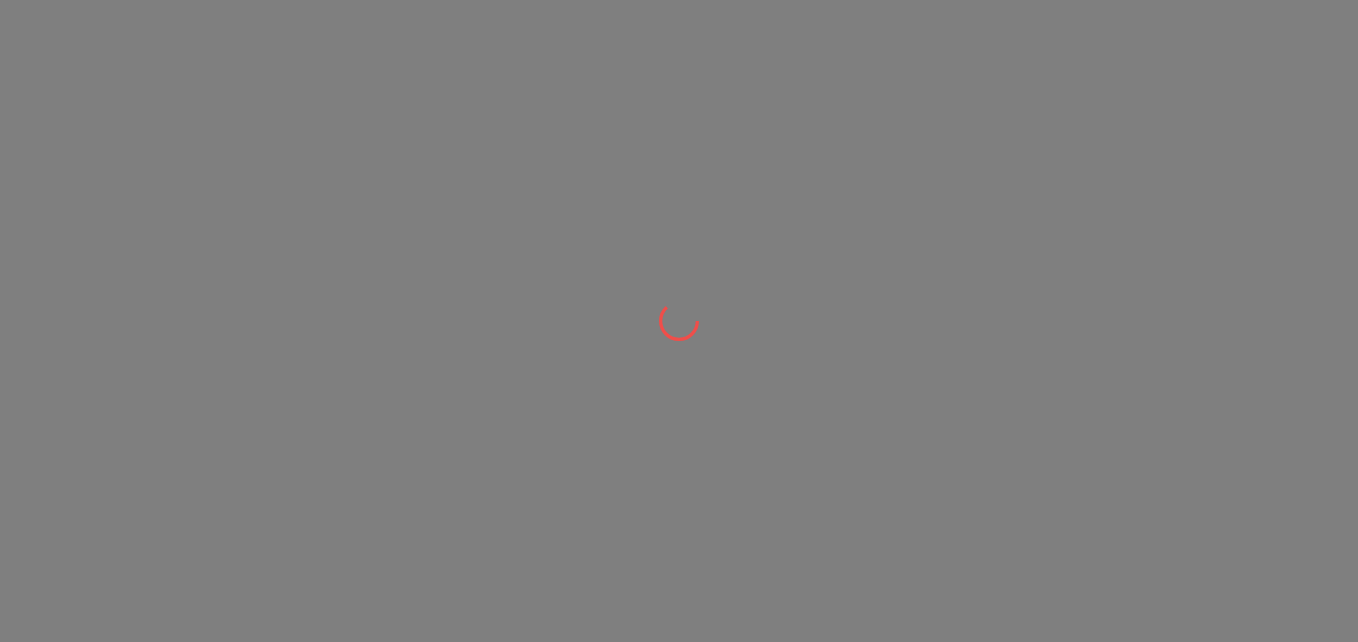 scroll, scrollTop: 0, scrollLeft: 0, axis: both 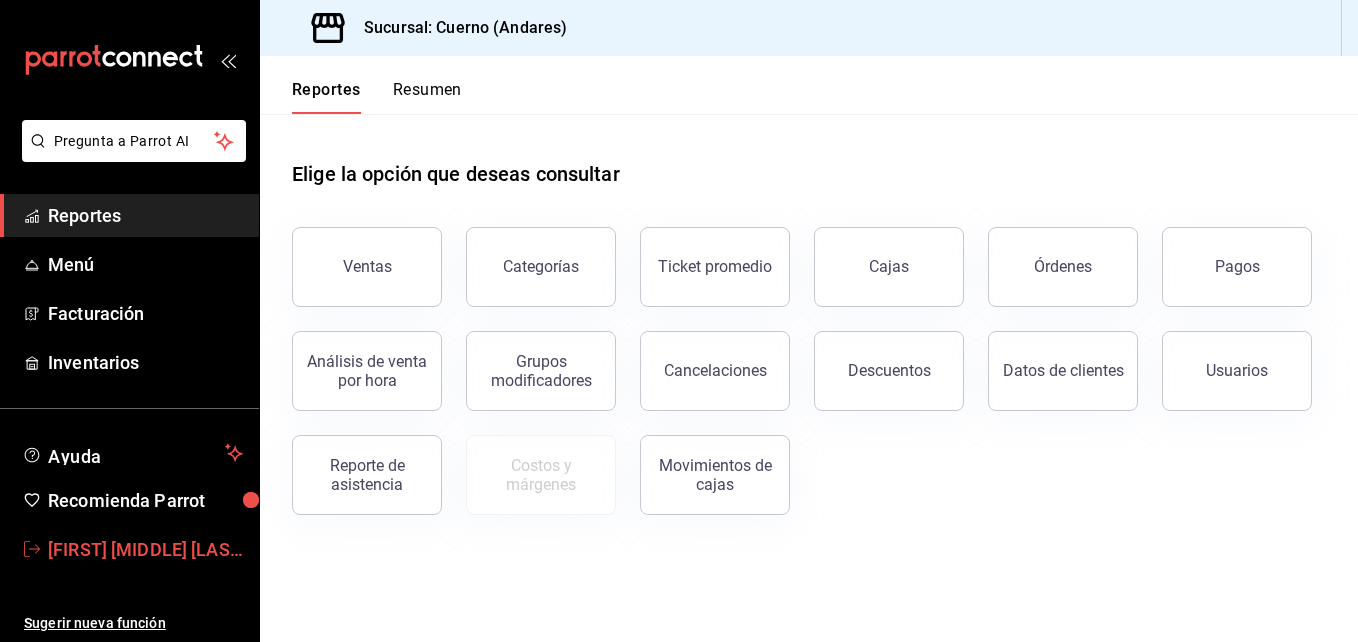 click on "José Francisco Reynoso" at bounding box center (145, 549) 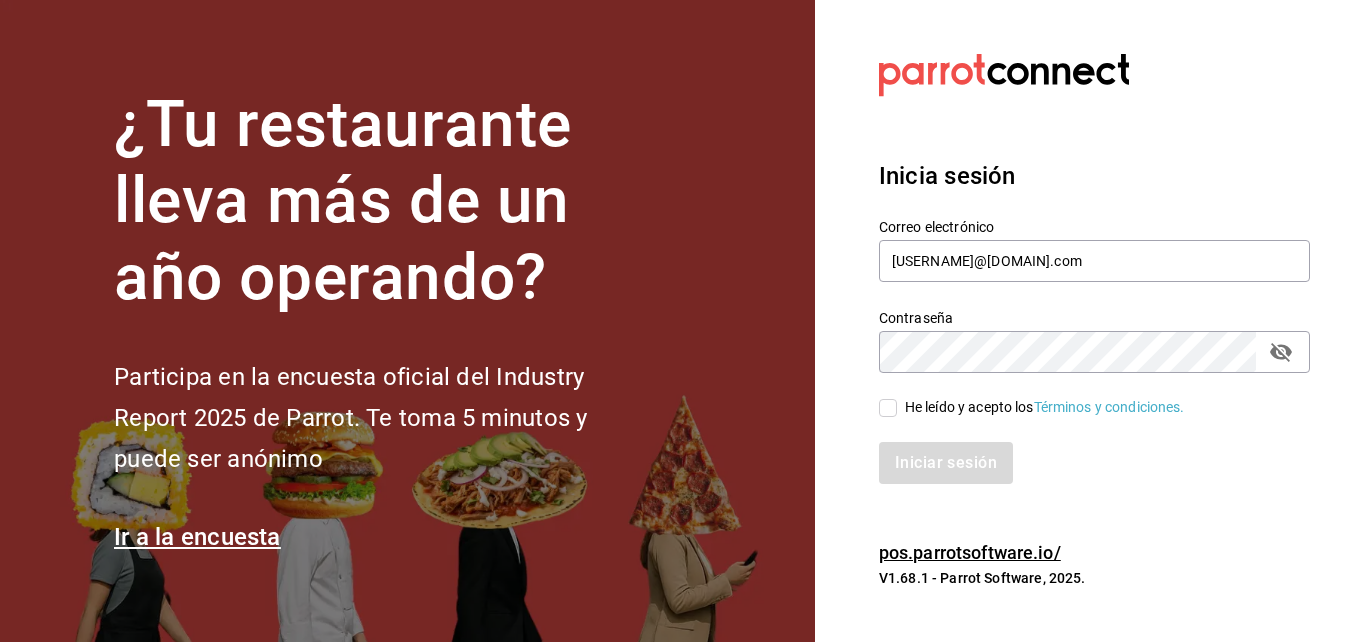 click 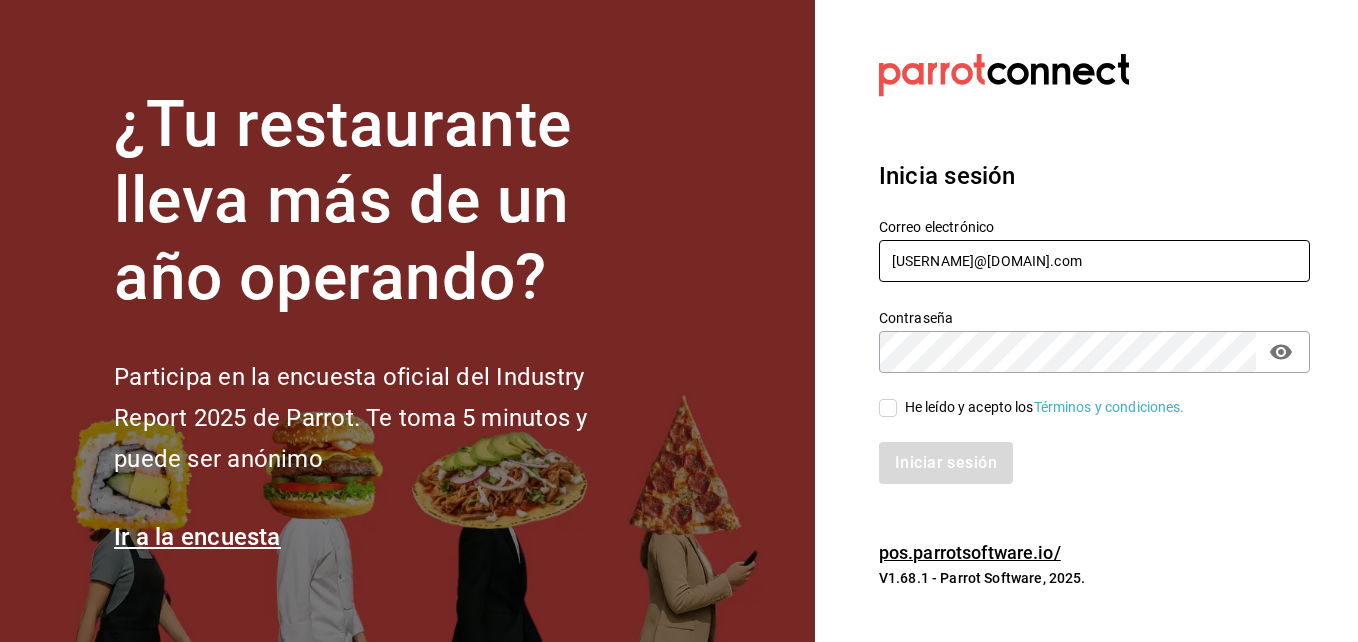 drag, startPoint x: 893, startPoint y: 253, endPoint x: 1117, endPoint y: 252, distance: 224.00223 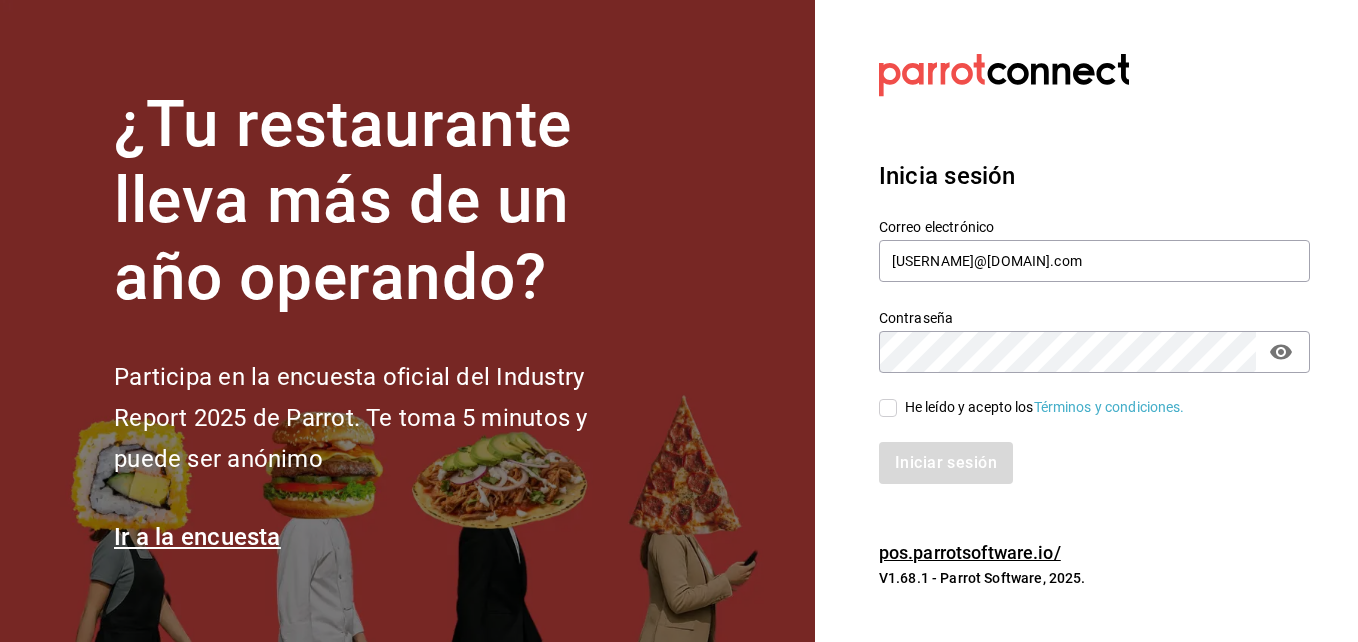 click on "Iniciar sesión" at bounding box center (1094, 463) 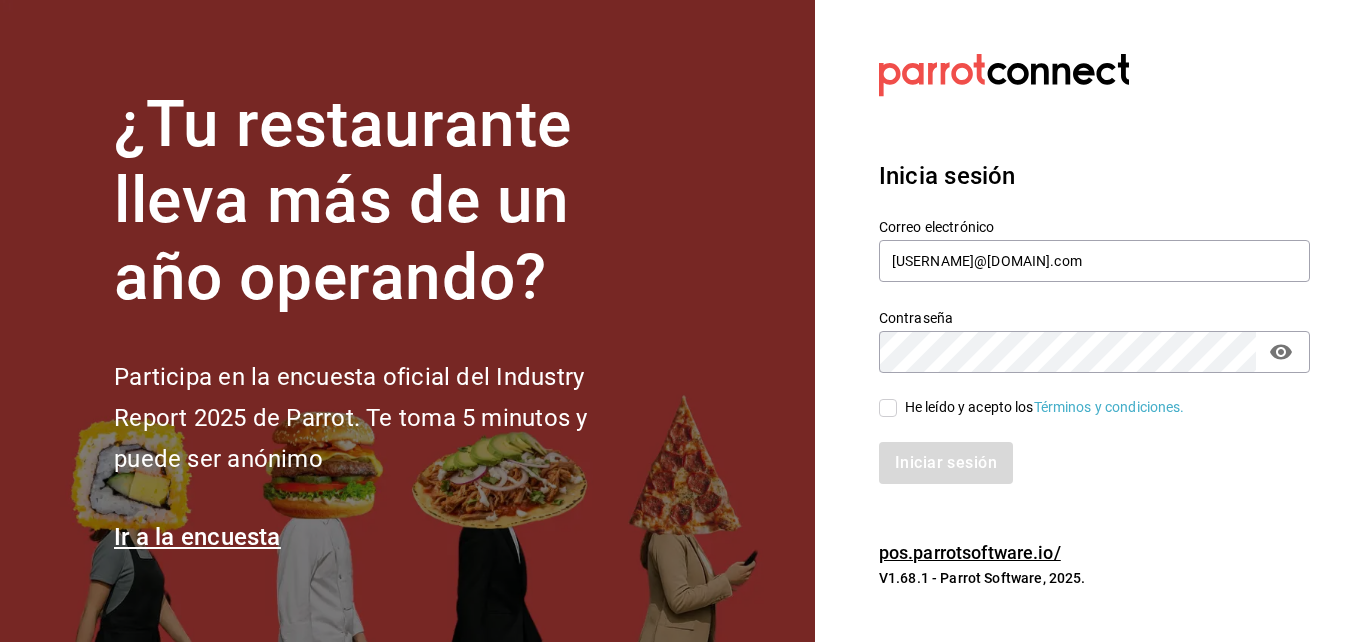 click on "Iniciar sesión" at bounding box center [1082, 451] 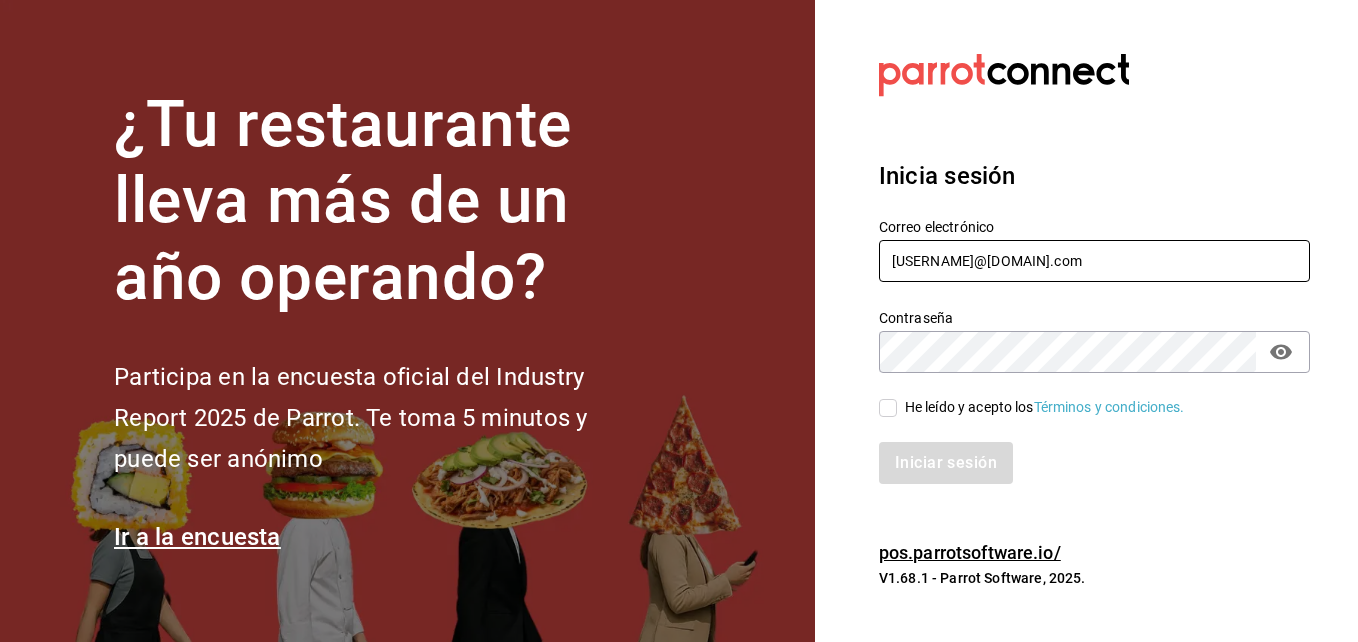 click on "jose.reynoso@grupocosteno.com" at bounding box center (1094, 261) 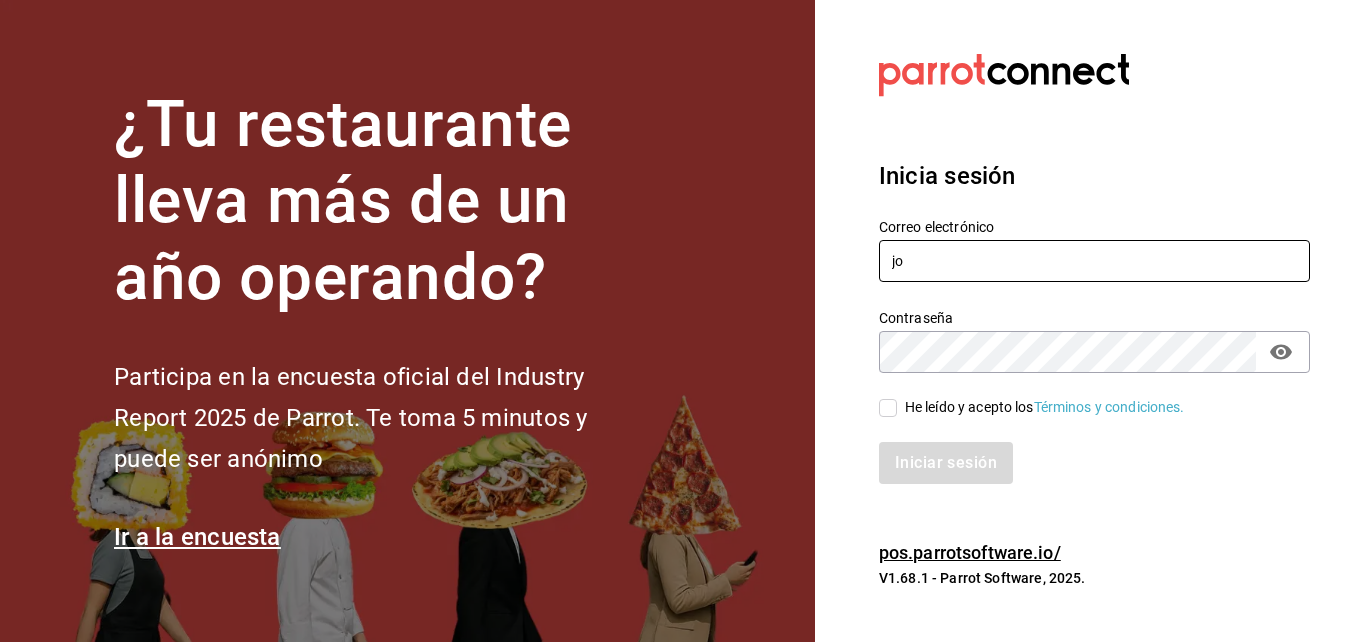 type on "j" 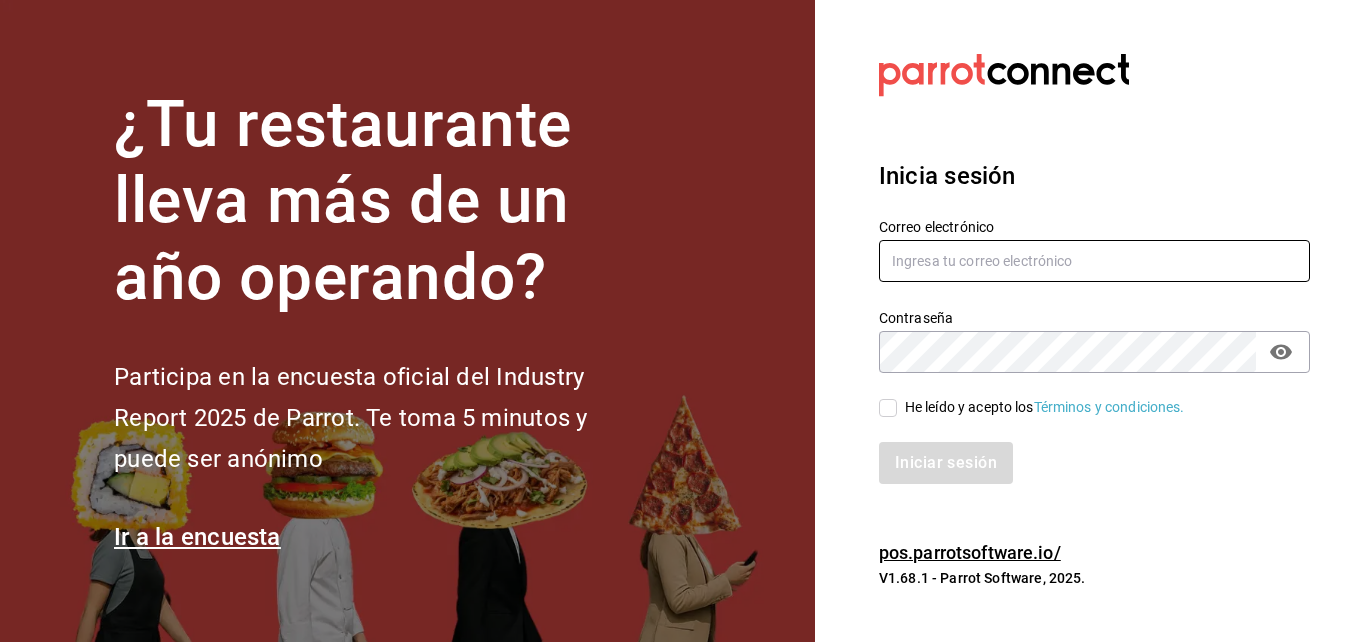 type on "super.josLuis@gmail.com" 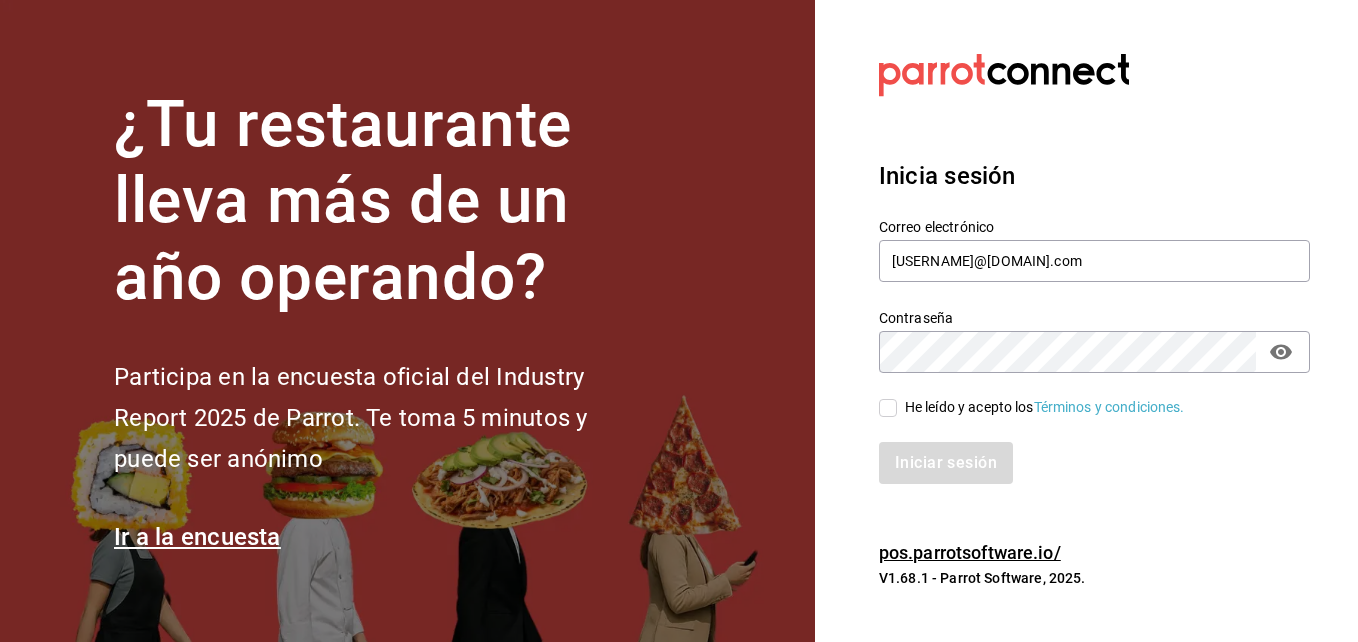 click on "He leído y acepto los  Términos y condiciones." at bounding box center [888, 408] 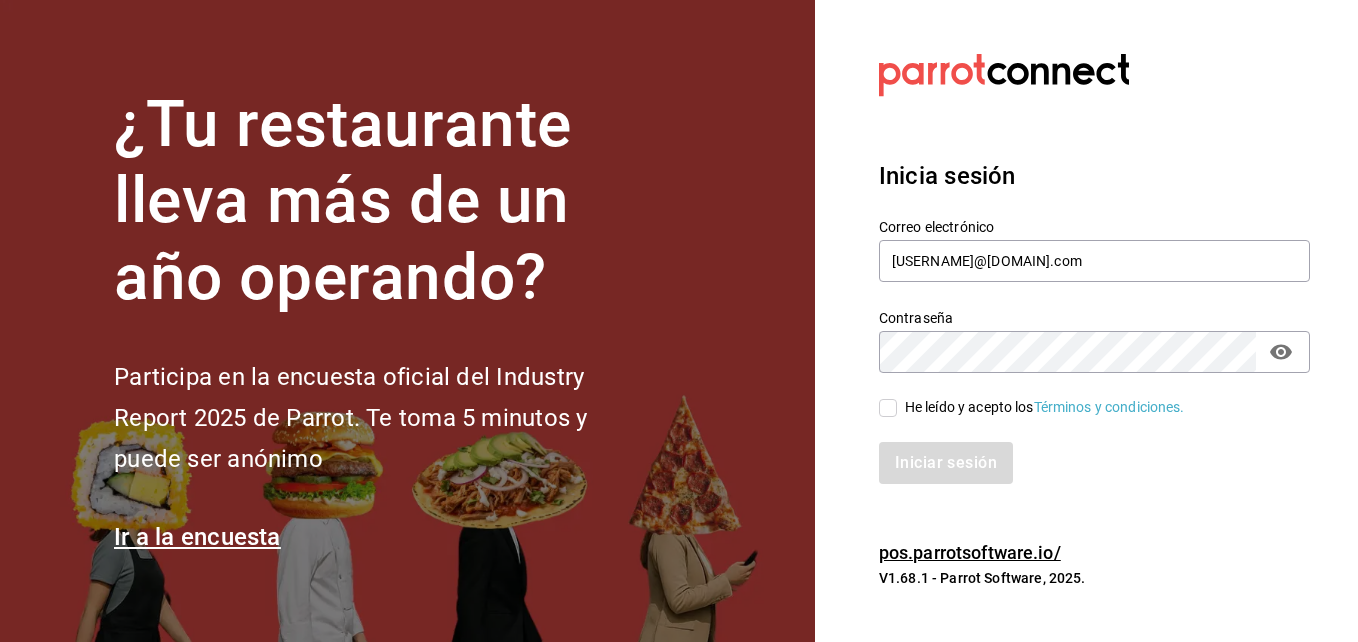 checkbox on "true" 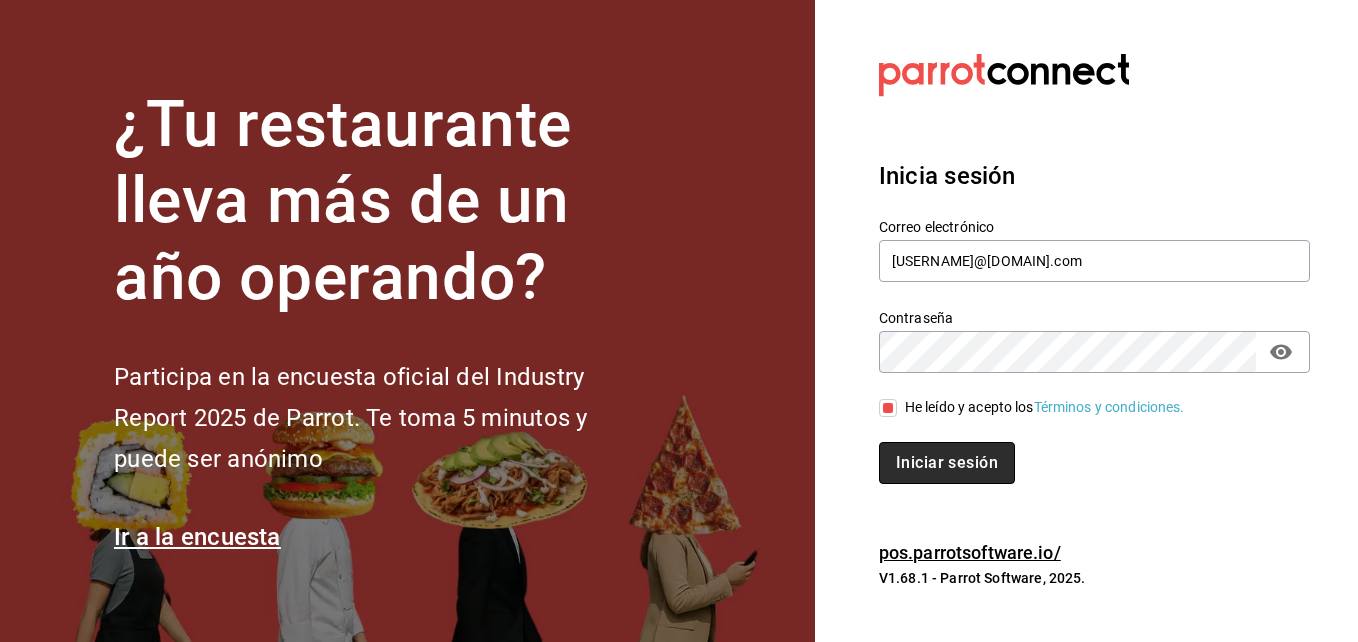 click on "Iniciar sesión" at bounding box center [947, 463] 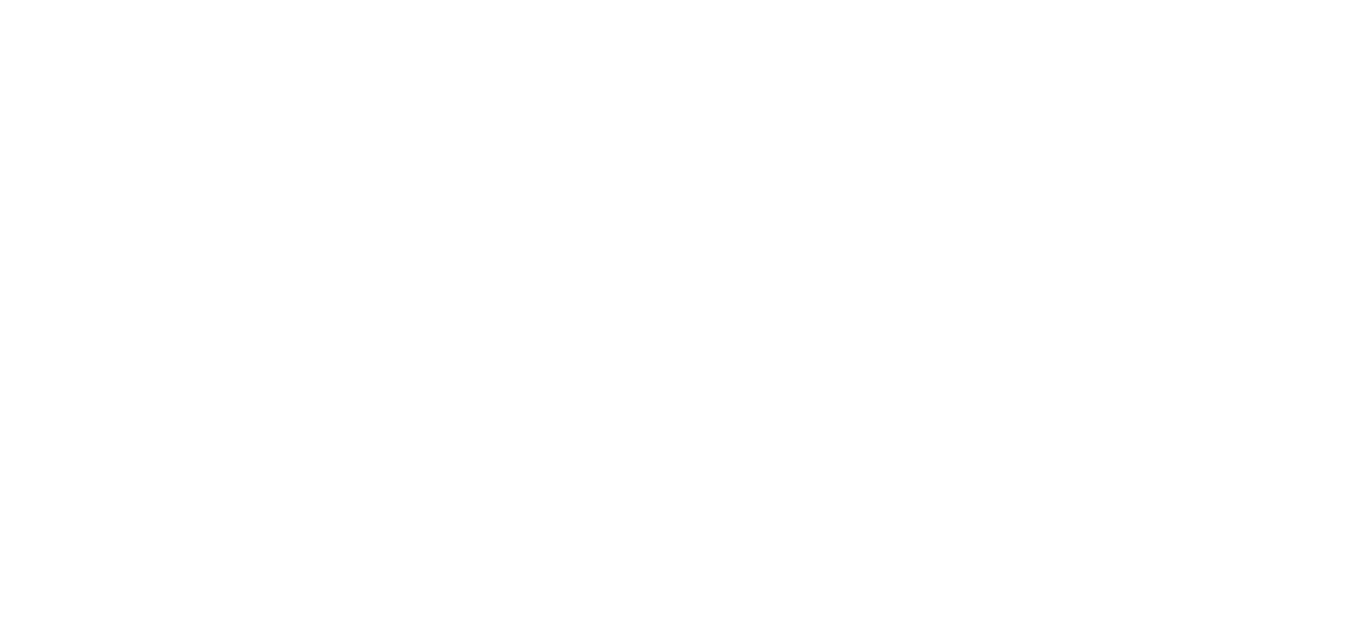 scroll, scrollTop: 0, scrollLeft: 0, axis: both 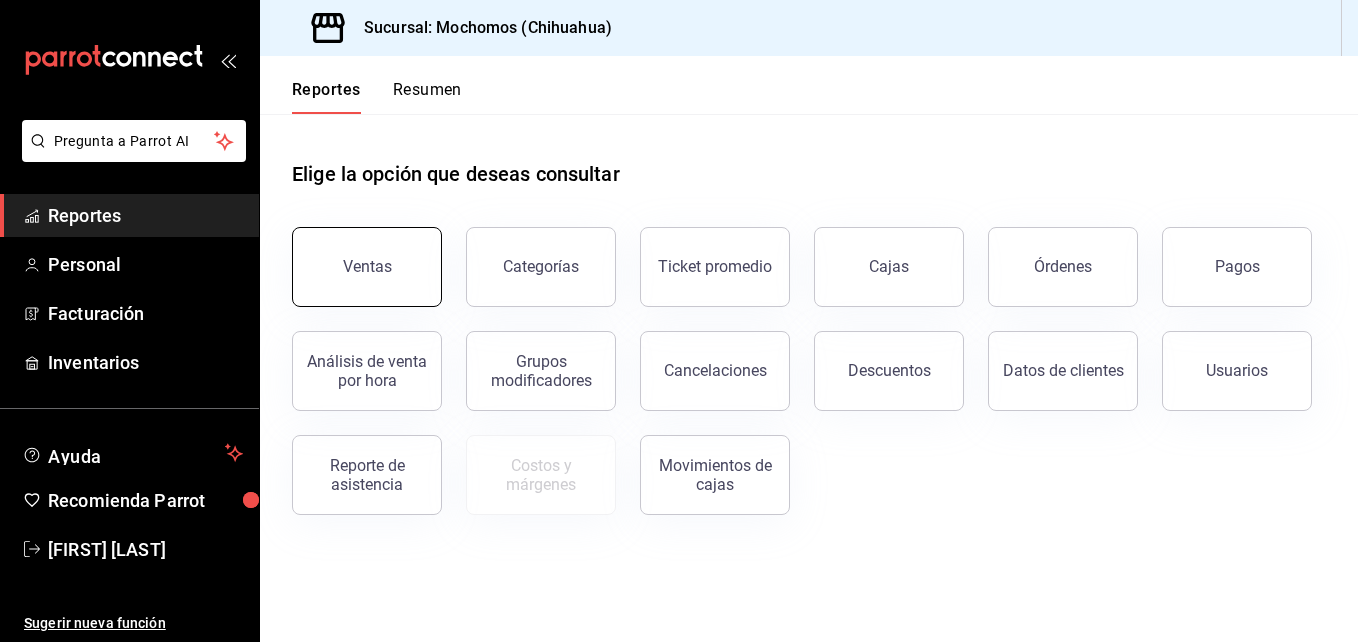 click on "Ventas" at bounding box center [367, 267] 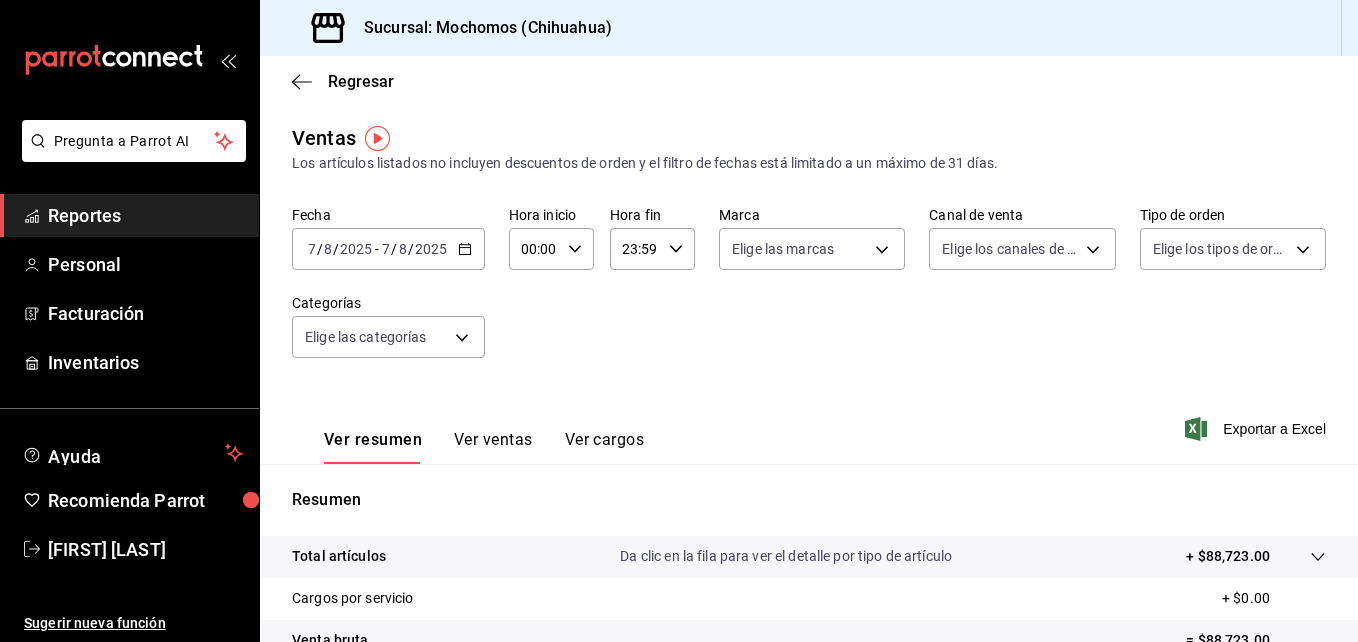 click 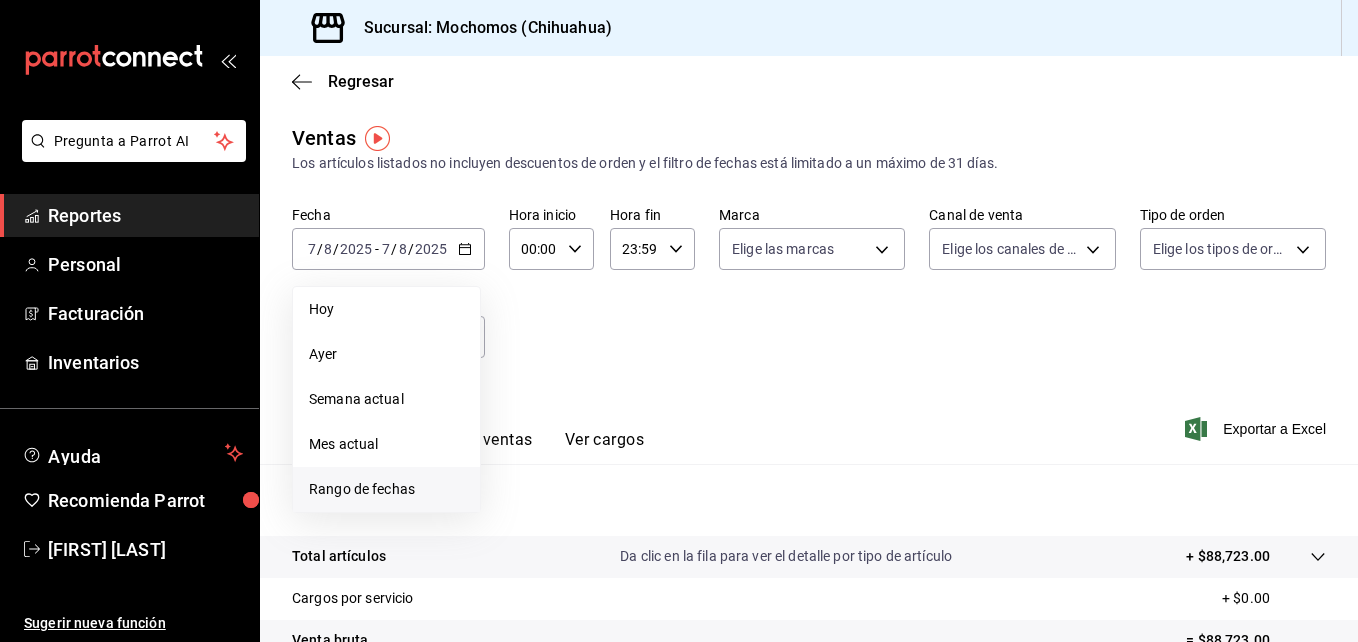 click on "Rango de fechas" at bounding box center (386, 489) 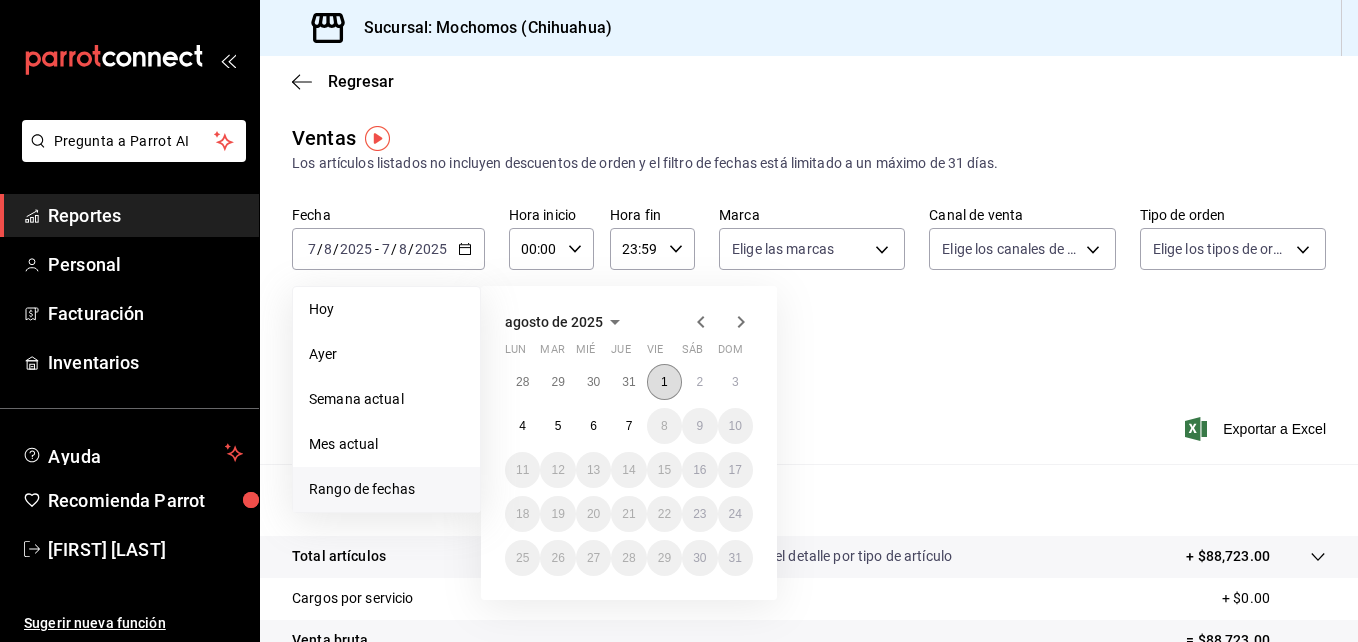 click on "1" at bounding box center (664, 382) 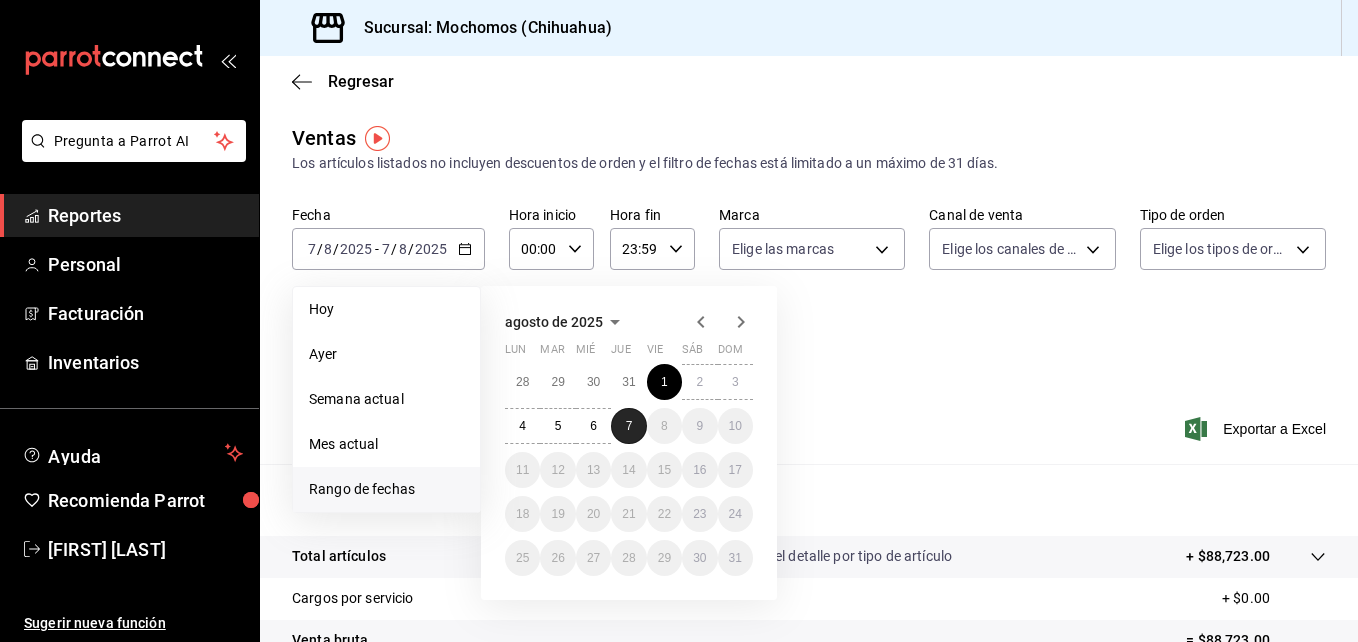 click on "7" at bounding box center [629, 426] 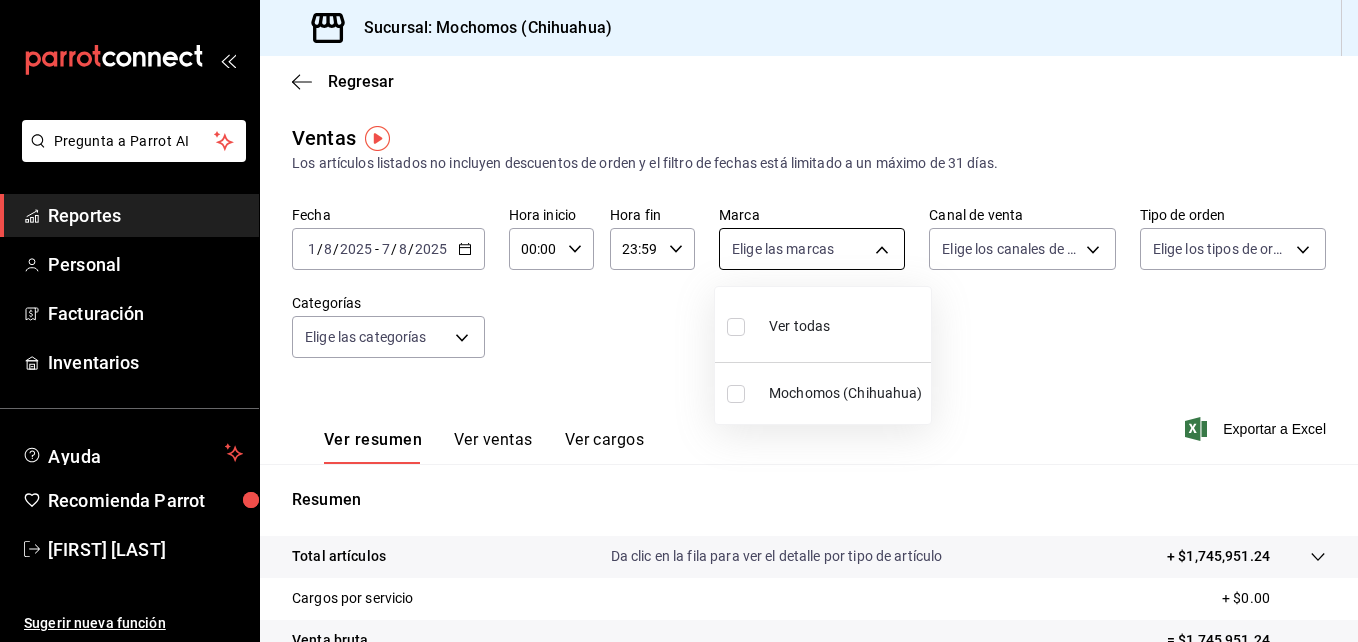 click on "Pregunta a Parrot AI Reportes   Personal   Facturación   Inventarios   Ayuda Recomienda Parrot   [FIRST] [LAST]   Sugerir nueva función   Sucursal: Mochomos ([STATE]) Regresar Ventas Los artículos listados no incluyen descuentos de orden y el filtro de fechas está limitado a un máximo de 31 días. Fecha 2025-08-01 1 / 8 / 2025 - 2025-08-07 7 / 8 / 2025 Hora inicio 00:00 Hora inicio Hora fin 23:59 Hora fin Marca Elige las marcas Canal de venta Elige los canales de venta Tipo de orden Elige los tipos de orden Categorías Elige las categorías Ver resumen Ver ventas Ver cargos Exportar a Excel Resumen Total artículos Da clic en la fila para ver el detalle por tipo de artículo + $1,745,951.24 Cargos por servicio + $0.00 Venta bruta = $1,745,951.24 Descuentos totales - $3,496.00 Certificados de regalo - $11,168.00 Venta total = $1,731,287.24 Impuestos - $238,798.24 Venta neta = $1,492,489.00 Pregunta a Parrot AI Reportes   Personal   Facturación   Inventarios   Ayuda Recomienda Parrot       Ver todas" at bounding box center (679, 321) 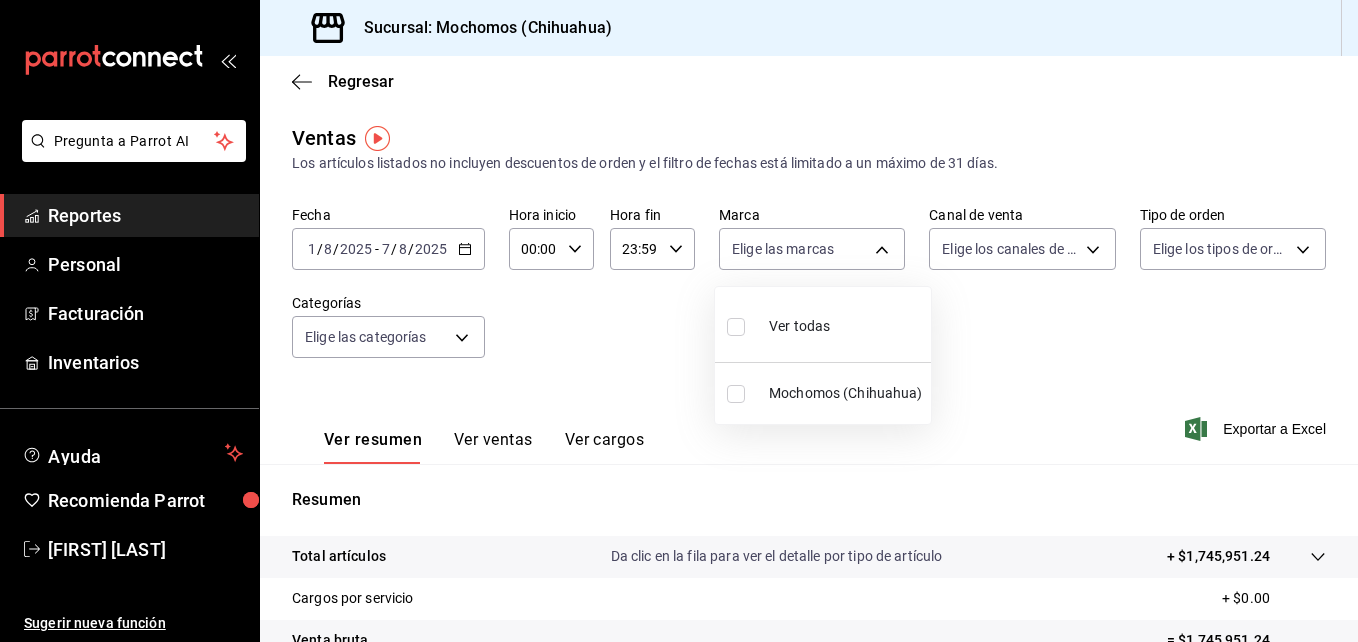 click at bounding box center [736, 327] 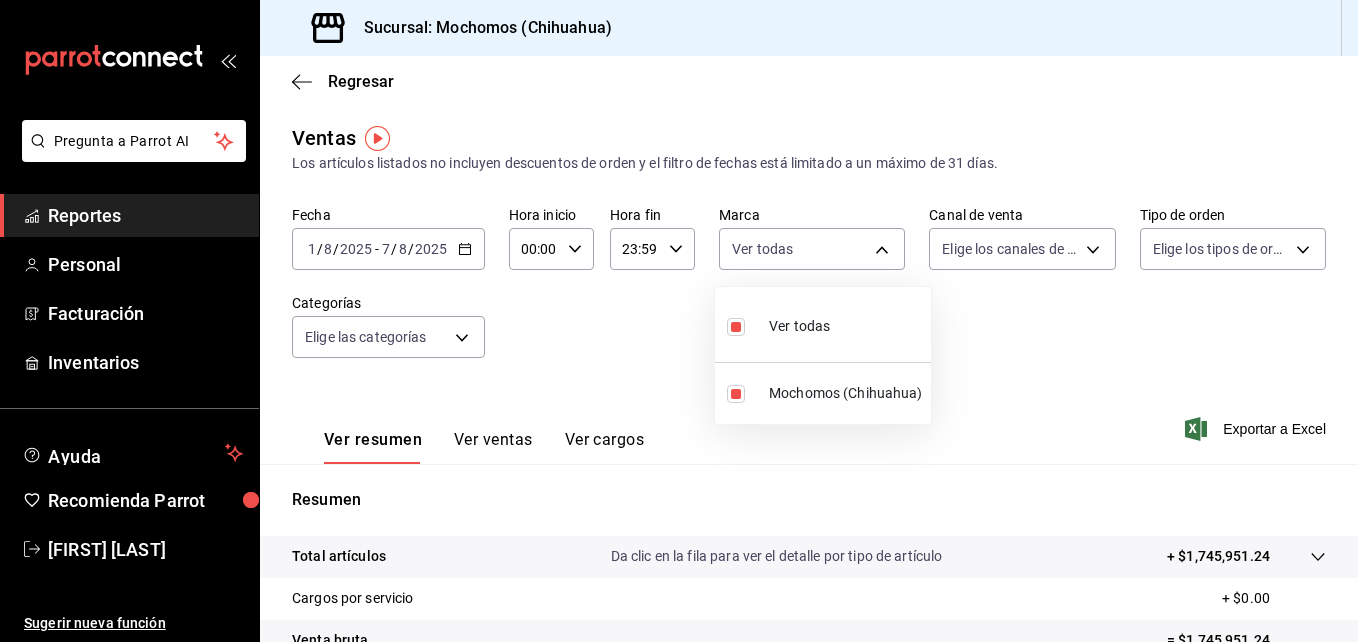 click at bounding box center (679, 321) 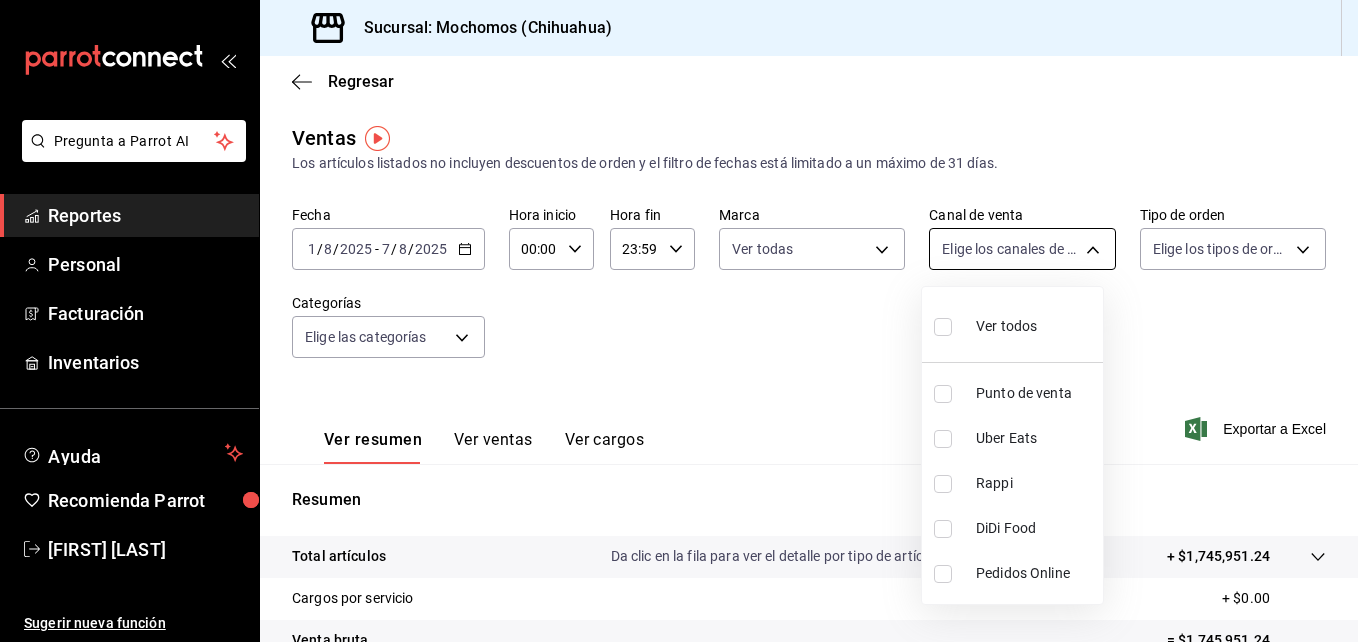 click on "Pregunta a Parrot AI Reportes   Personal   Facturación   Inventarios   Ayuda Recomienda Parrot   [FIRST] [LAST]   Sugerir nueva función   Sucursal: Mochomos ([STATE]) Regresar Ventas Los artículos listados no incluyen descuentos de orden y el filtro de fechas está limitado a un máximo de 31 días. Fecha 2025-08-01 1 / 8 / 2025 - 2025-08-07 7 / 8 / 2025 Hora inicio 00:00 Hora inicio Hora fin 23:59 Hora fin Marca Ver todas [UUID] Canal de venta Elige los canales de venta Tipo de orden Elige los tipos de orden Categorías Elige las categorías Ver resumen Ver ventas Ver cargos Exportar a Excel Resumen Total artículos Da clic en la fila para ver el detalle por tipo de artículo + $1,745,951.24 Cargos por servicio + $0.00 Venta bruta = $1,745,951.24 Descuentos totales - $3,496.00 Certificados de regalo - $11,168.00 Venta total = $1,731,287.24 Impuestos - $238,798.24 Venta neta = $1,492,489.00 Pregunta a Parrot AI Reportes   Personal   Facturación   Inventarios   Ayuda" at bounding box center [679, 321] 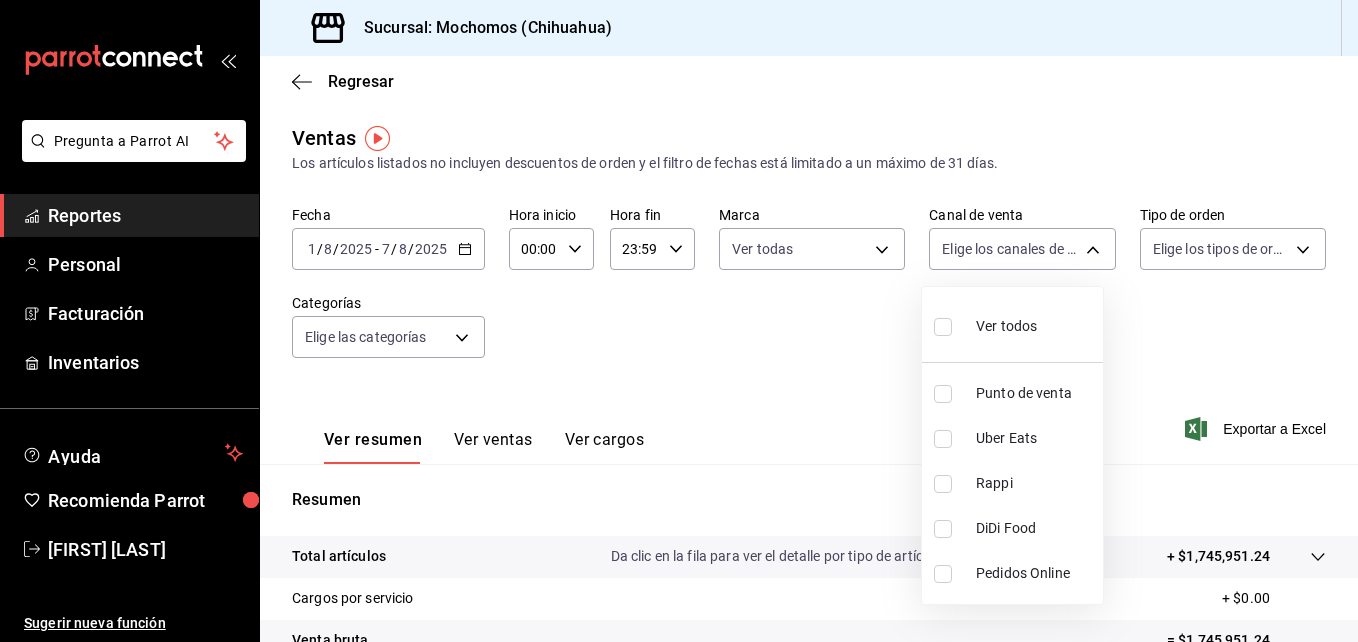 click at bounding box center (943, 327) 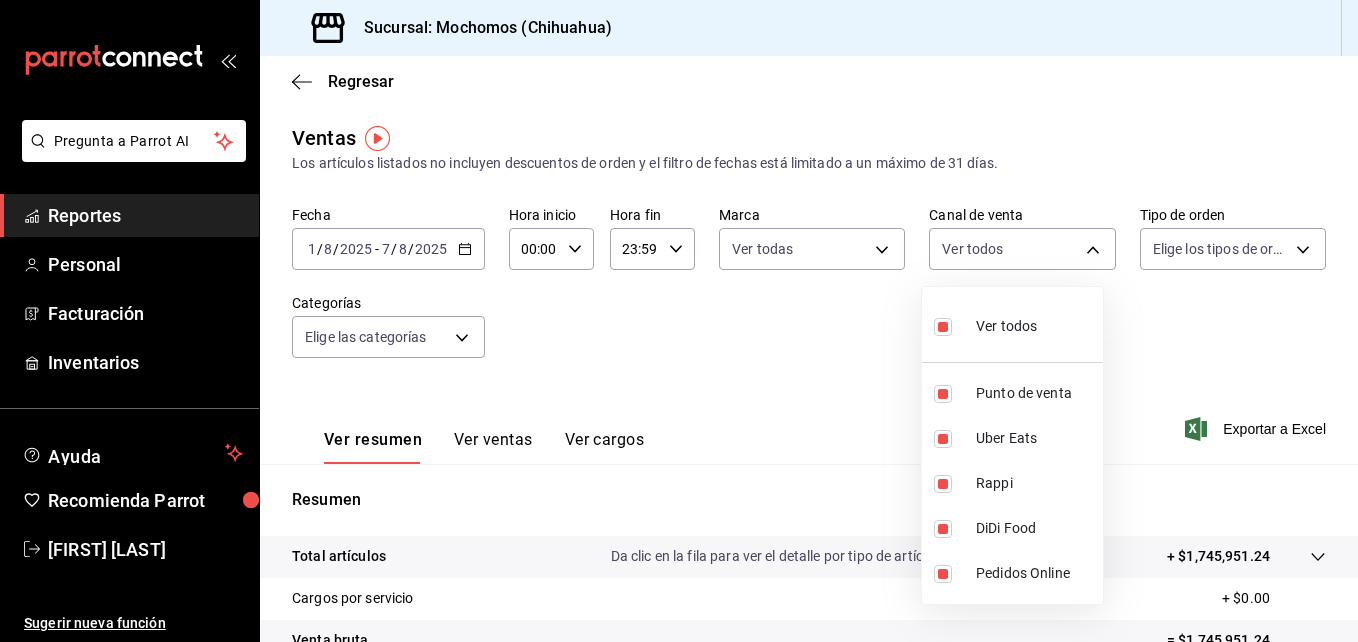 click at bounding box center [679, 321] 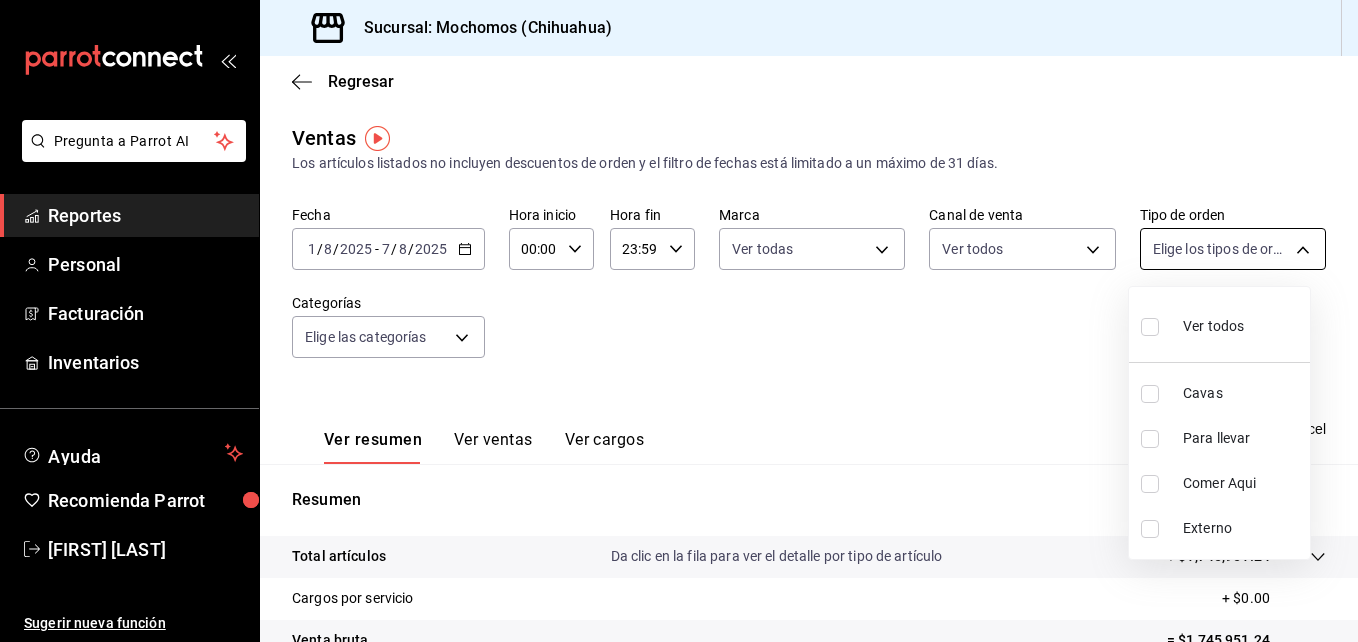 click on "Pregunta a Parrot AI Reportes   Personal   Facturación   Inventarios   Ayuda Recomienda Parrot   [FIRST] [LAST]   Sugerir nueva función   Sucursal: Mochomos ([STATE]) Regresar Ventas Los artículos listados no incluyen descuentos de orden y el filtro de fechas está limitado a un máximo de 31 días. Fecha 2025-08-01 1 / 8 / 2025 - 2025-08-07 7 / 8 / 2025 Hora inicio 00:00 Hora inicio Hora fin 23:59 Hora fin Marca Ver todas [UUID] Canal de venta Ver todos PARROT,UBER_EATS,RAPPI,DIDI_FOOD,ONLINE Tipo de orden Elige los tipos de orden Categorías Elige las categorías Ver resumen Ver ventas Ver cargos Exportar a Excel Resumen Total artículos Da clic en la fila para ver el detalle por tipo de artículo + $1,745,951.24 Cargos por servicio + $0.00 Venta bruta = $1,745,951.24 Descuentos totales - $3,496.00 Certificados de regalo - $11,168.00 Venta total = $1,731,287.24 Impuestos - $238,798.24 Venta neta = $1,492,489.00 Pregunta a Parrot AI Reportes   Personal   Facturación" at bounding box center [679, 321] 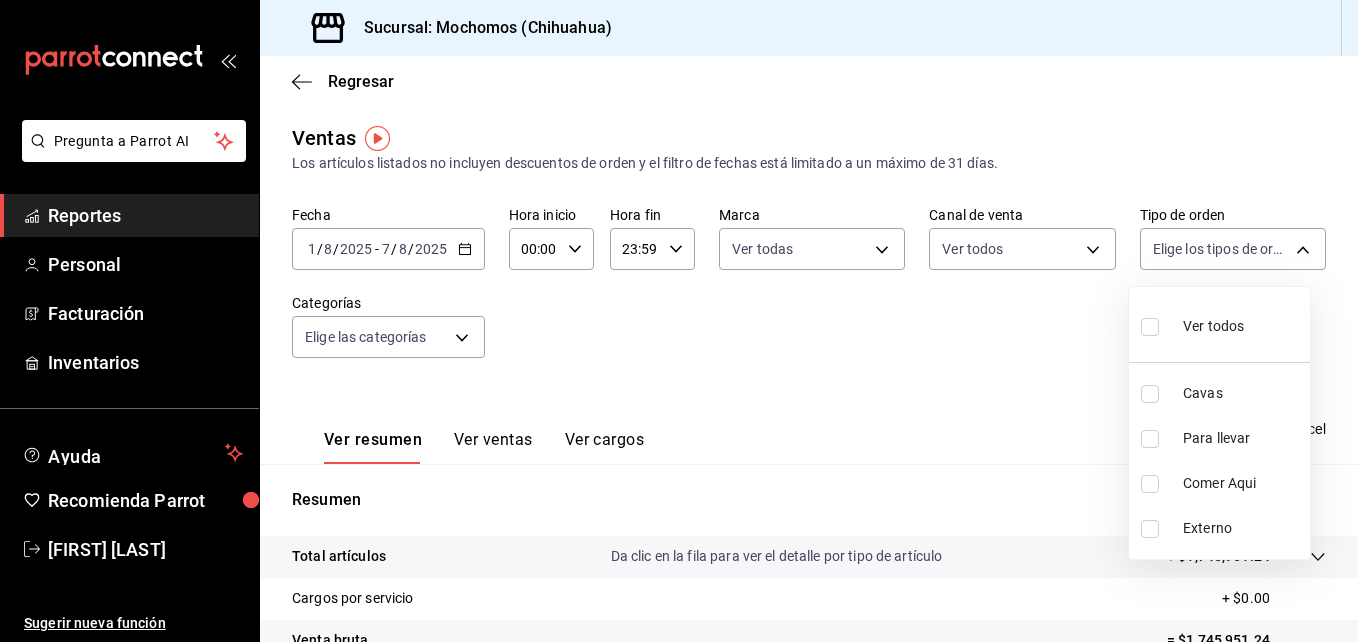 click at bounding box center (1150, 327) 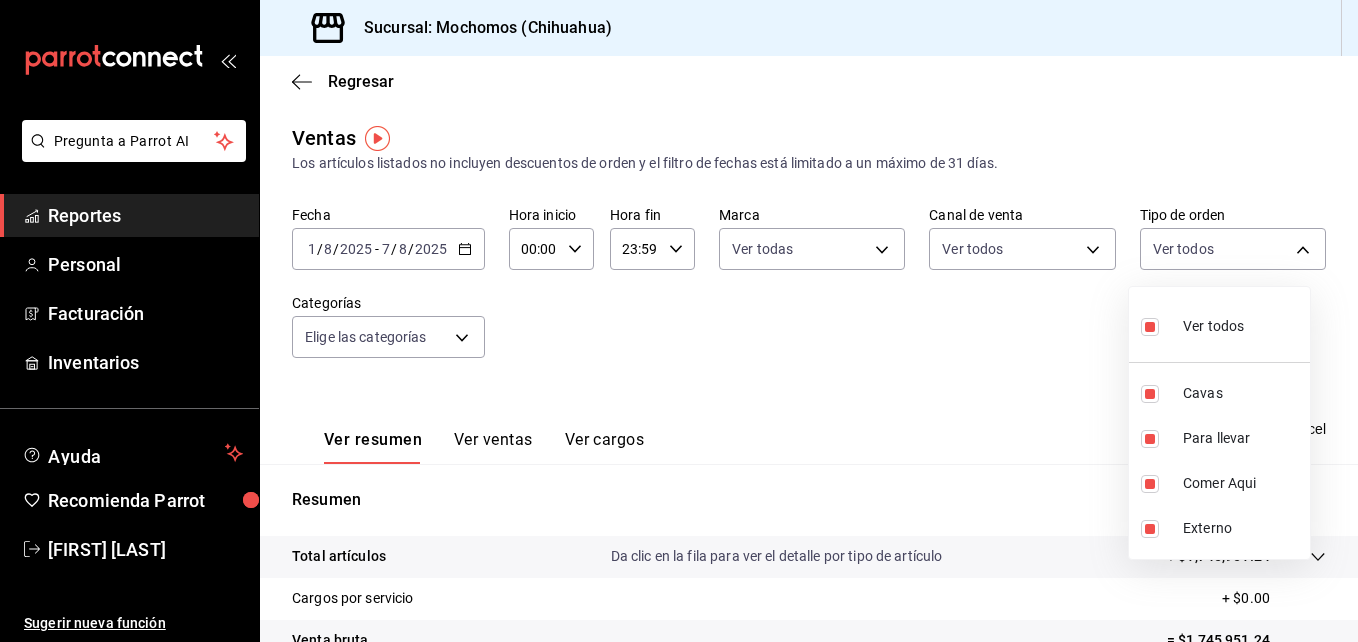 click at bounding box center [679, 321] 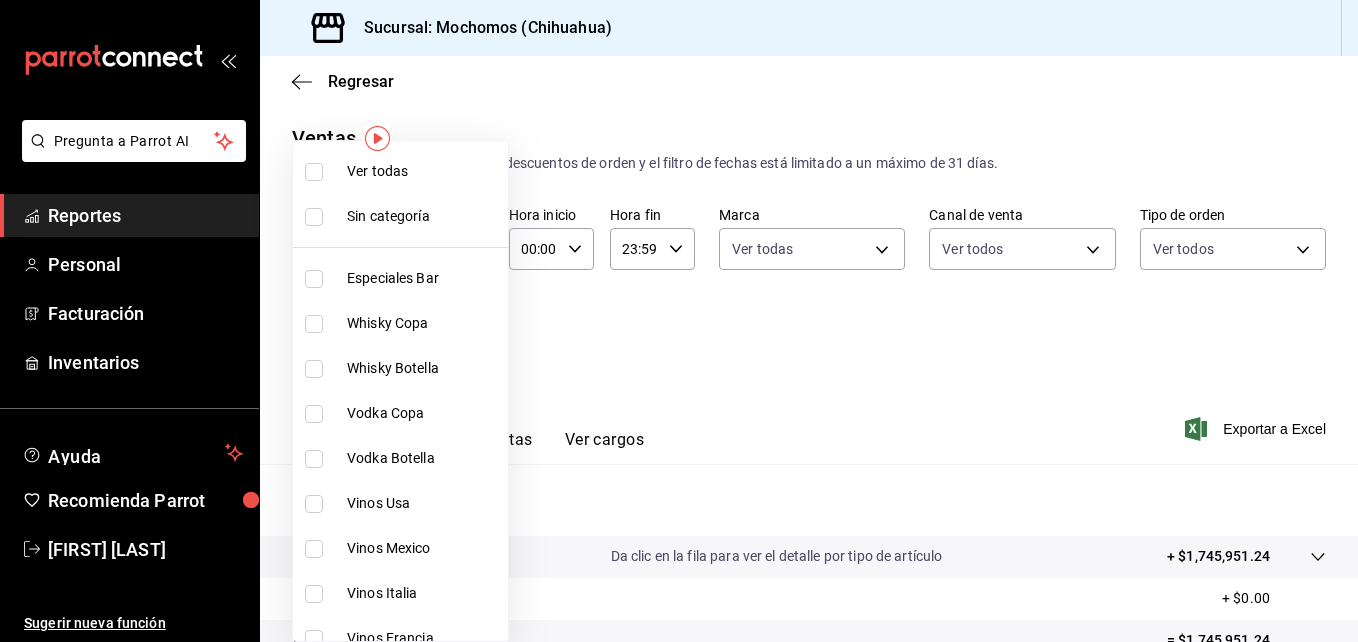 click on "Pregunta a Parrot AI Reportes   Personal   Facturación   Inventarios   Ayuda Recomienda Parrot   [FIRST] [LAST]   Sugerir nueva función   Sucursal: Mochomos ([STATE]) Regresar Ventas Los artículos listados no incluyen descuentos de orden y el filtro de fechas está limitado a un máximo de 31 días. Fecha 2025-08-01 1 / 8 / 2025 - 2025-08-07 7 / 8 / 2025 Hora inicio 00:00 Hora inicio Hora fin 23:59 Hora fin Marca Ver todas [UUID] Canal de venta Ver todos PARROT,UBER_EATS,RAPPI,DIDI_FOOD,ONLINE Tipo de orden Ver todos [UUID],[UUID],[UUID],EXTERNAL Categorías Elige las categorías Ver resumen Ver ventas Ver cargos Exportar a Excel Resumen Total artículos Da clic en la fila para ver el detalle por tipo de artículo + $1,745,951.24 Cargos por servicio + $0.00 Venta bruta = $1,745,951.24 Descuentos totales - $3,496.00 Certificados de regalo - $11,168.00 Venta total = $1,731,287.24" at bounding box center [679, 321] 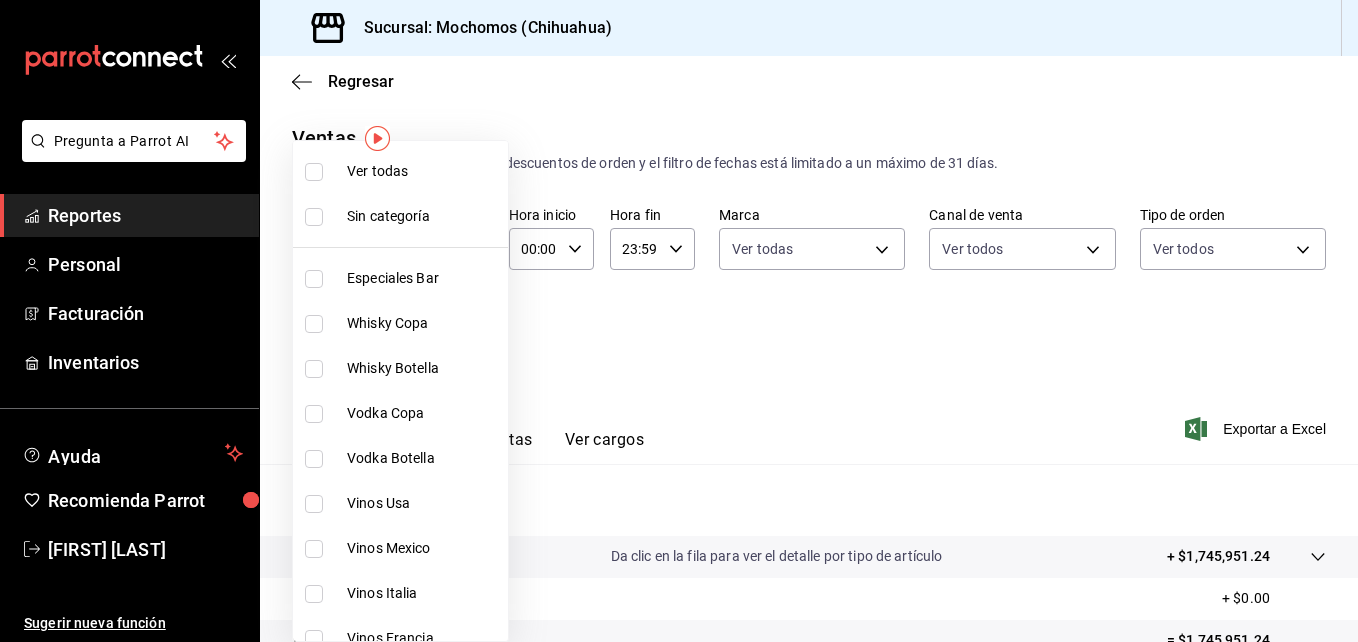 click at bounding box center [314, 172] 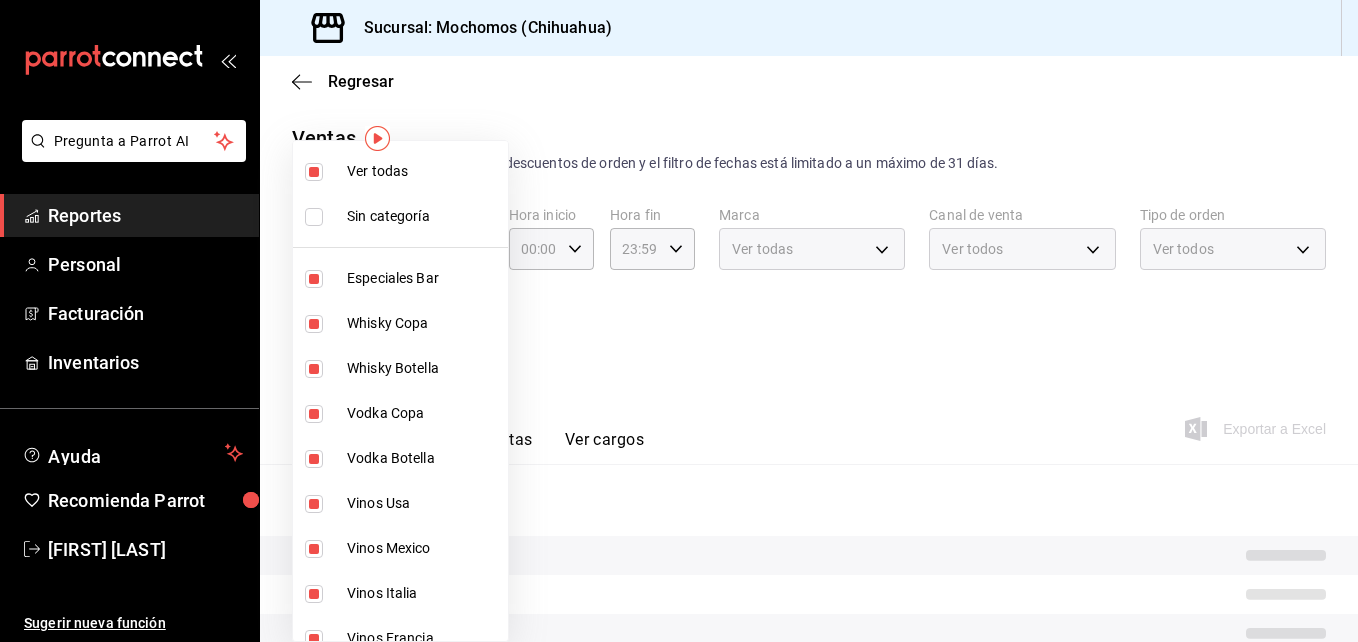 click at bounding box center (679, 321) 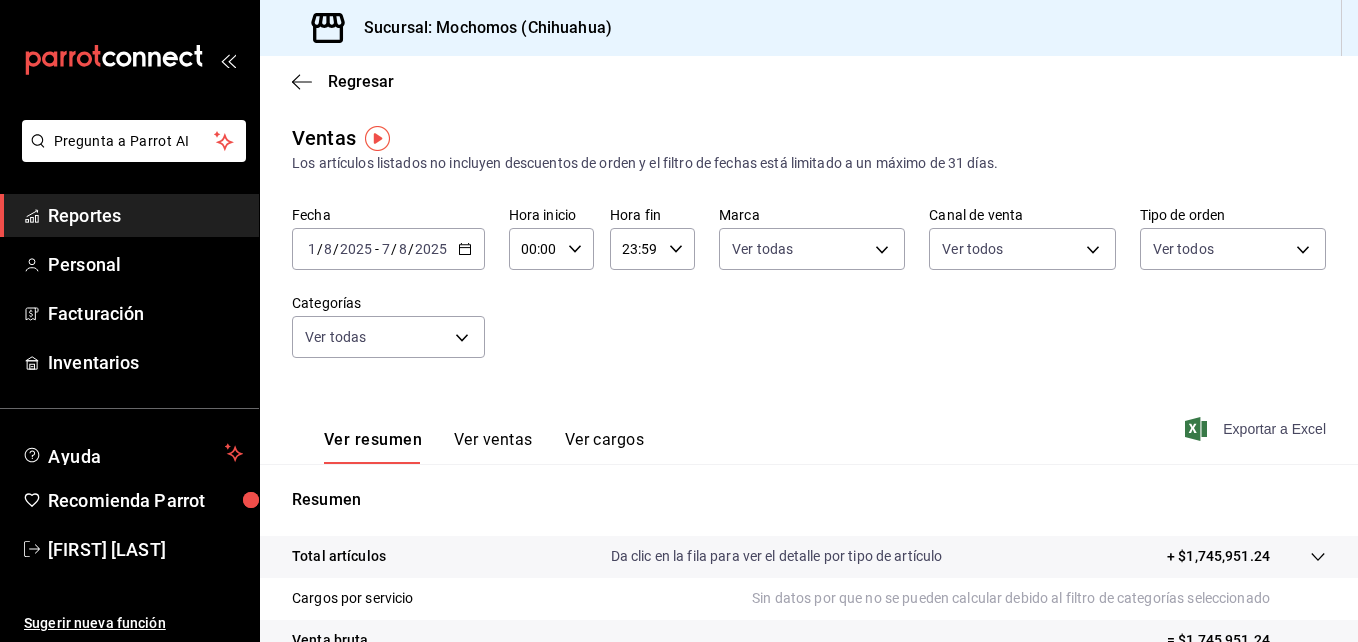 click on "Exportar a Excel" at bounding box center [1257, 429] 